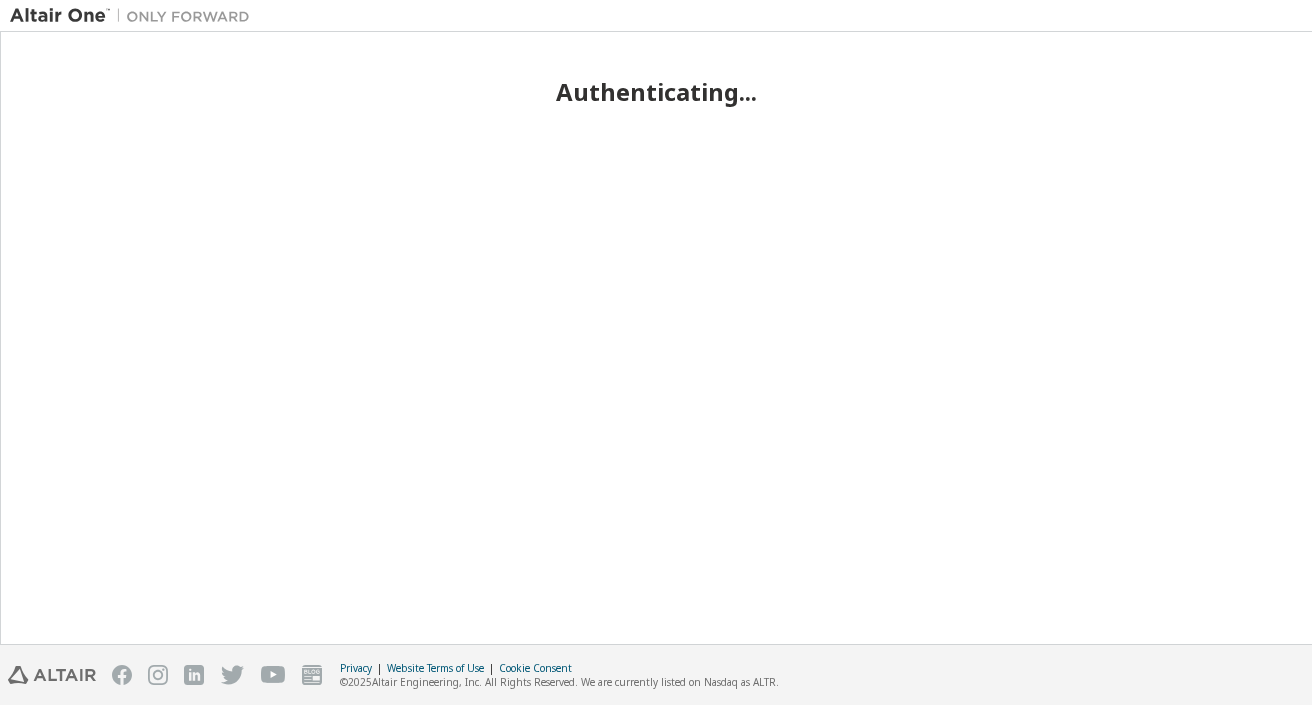 scroll, scrollTop: 0, scrollLeft: 0, axis: both 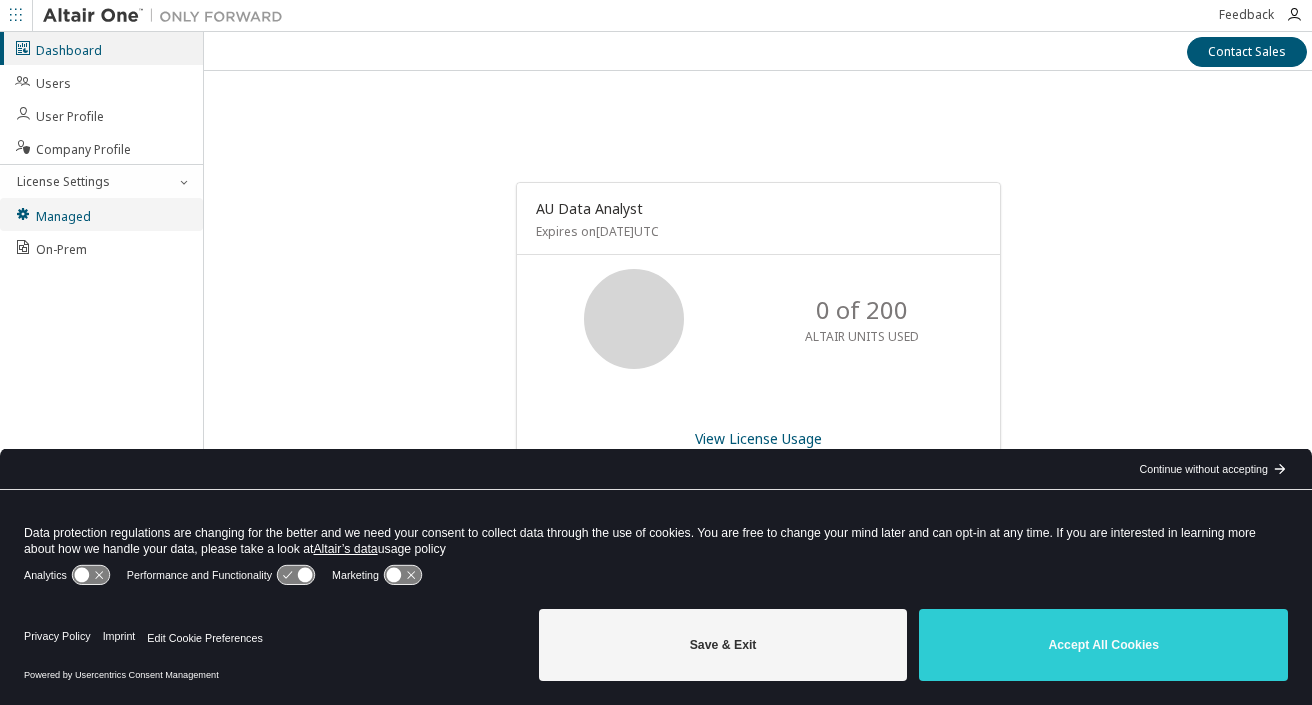 click on "Managed" at bounding box center [52, 214] 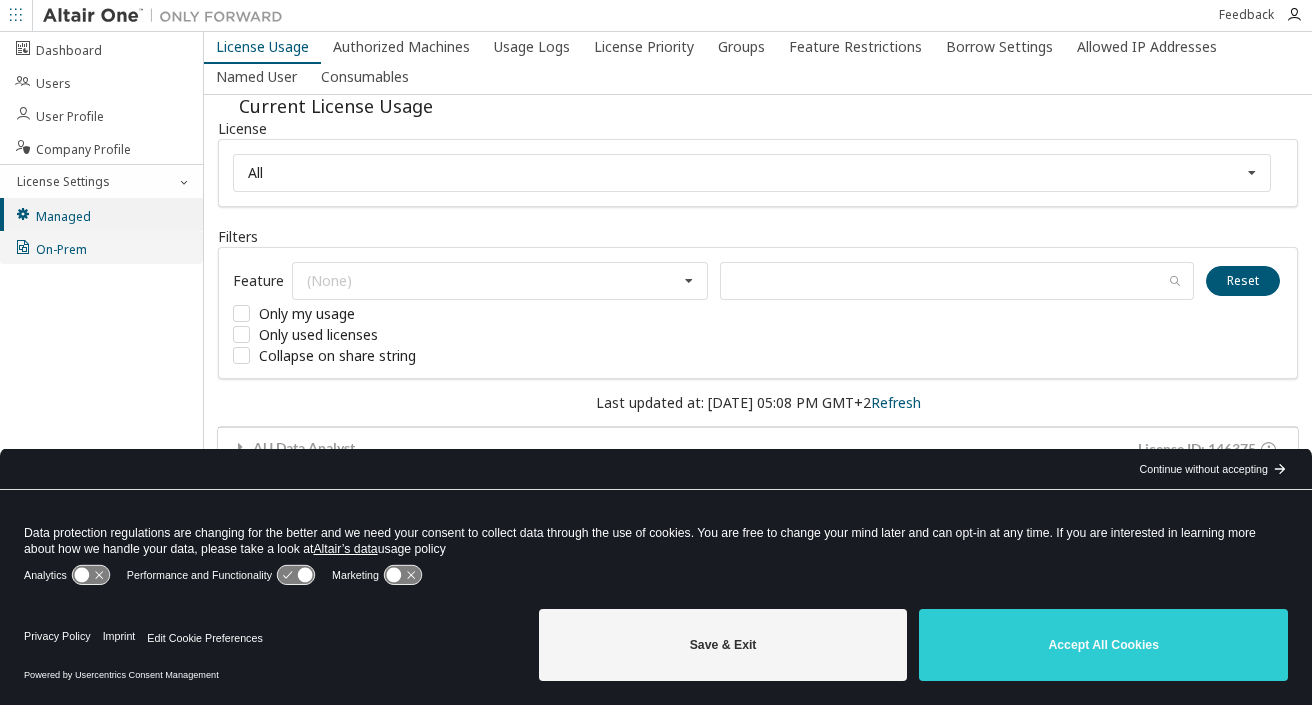 click on "On-Prem" at bounding box center (50, 247) 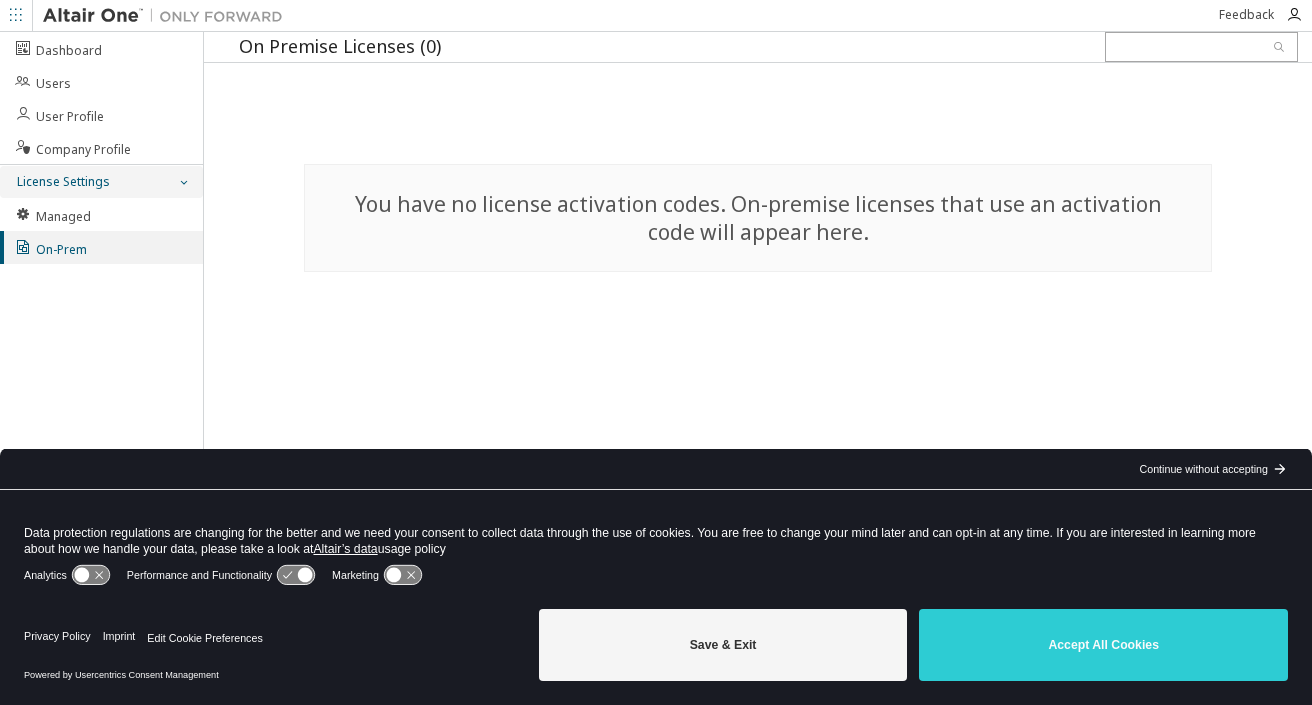 click on "License Settings" at bounding box center [62, 182] 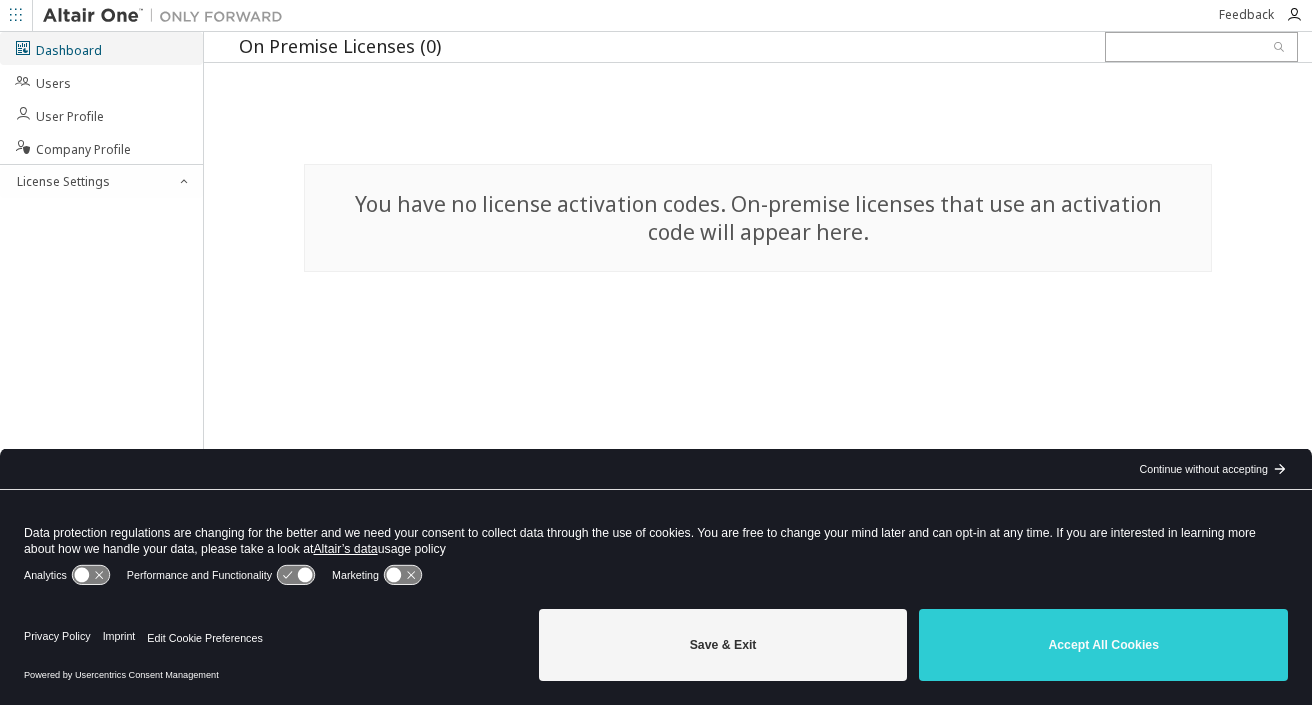 click on "Dashboard" at bounding box center [58, 48] 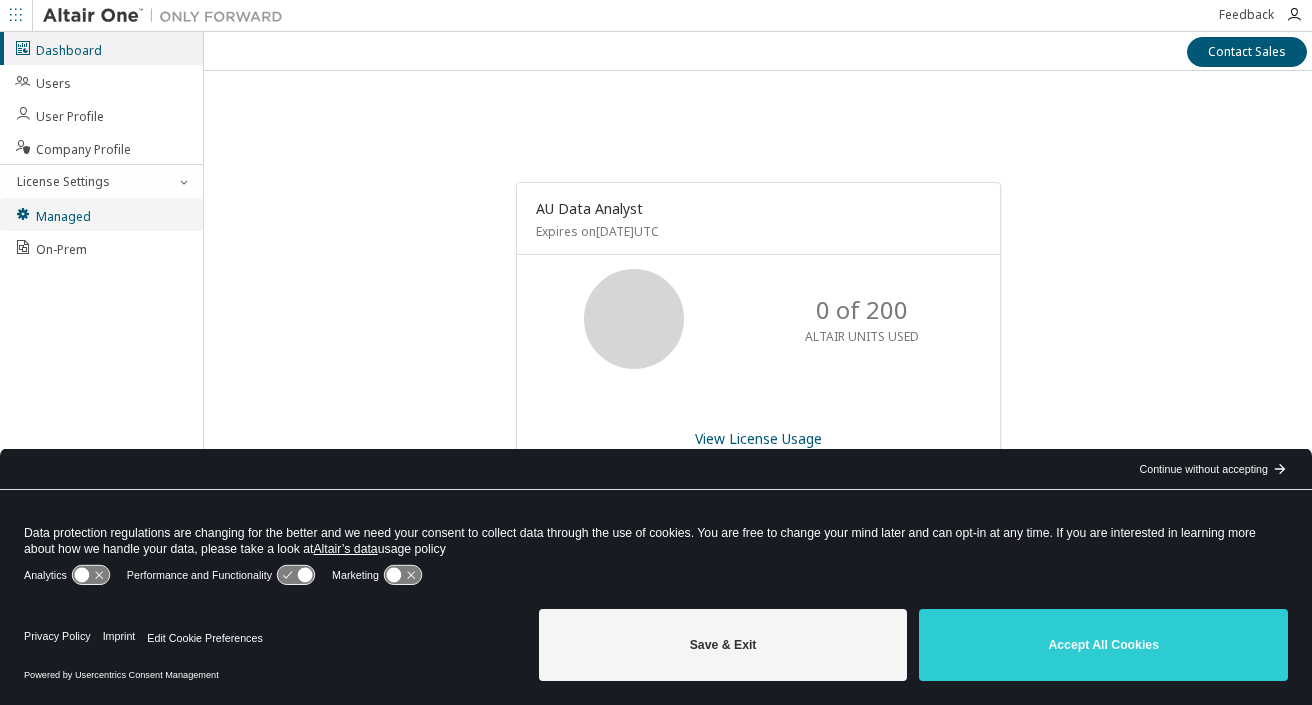 click on "Managed" at bounding box center (52, 214) 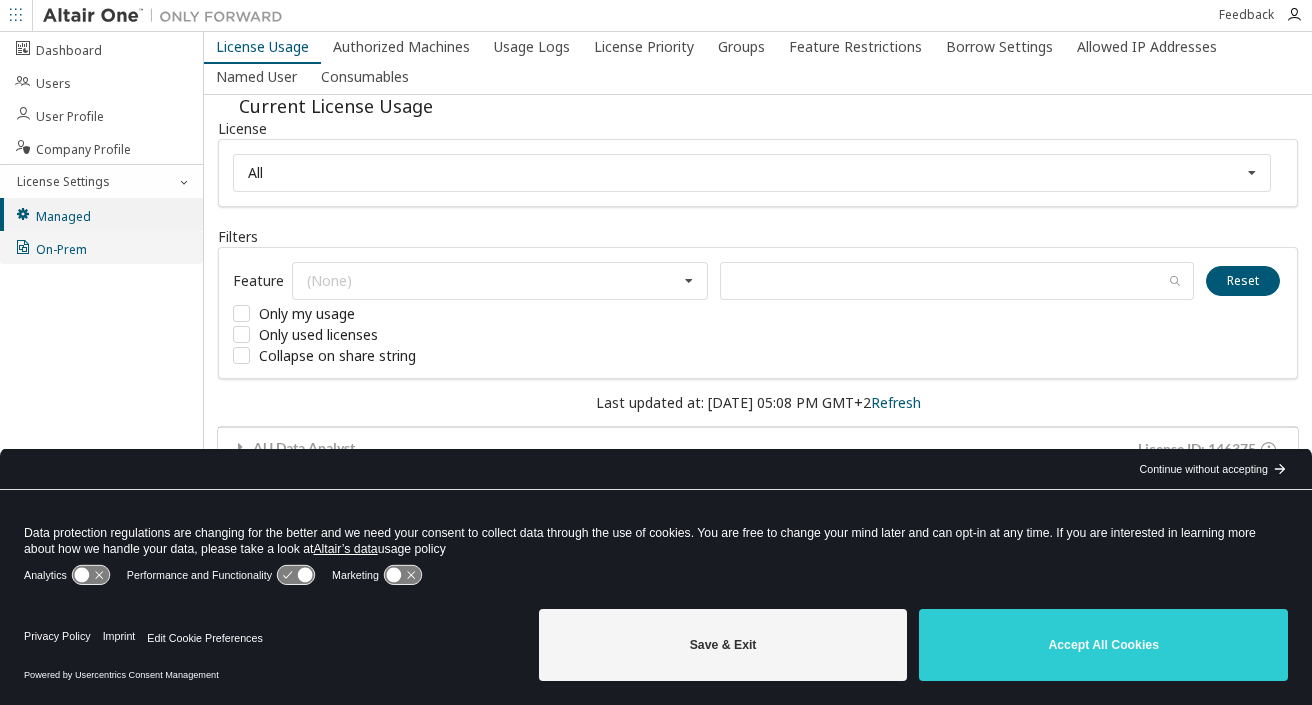 click on "On-Prem" at bounding box center (50, 247) 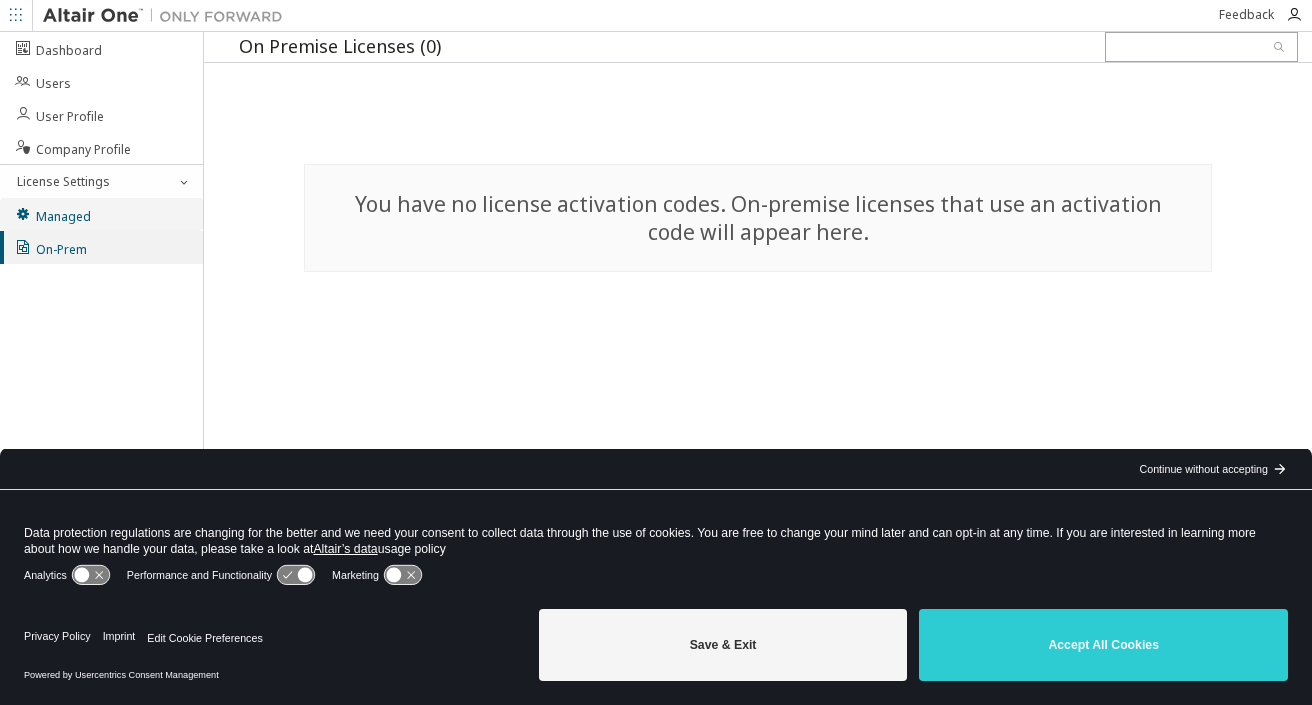 click on "Managed" at bounding box center (52, 214) 